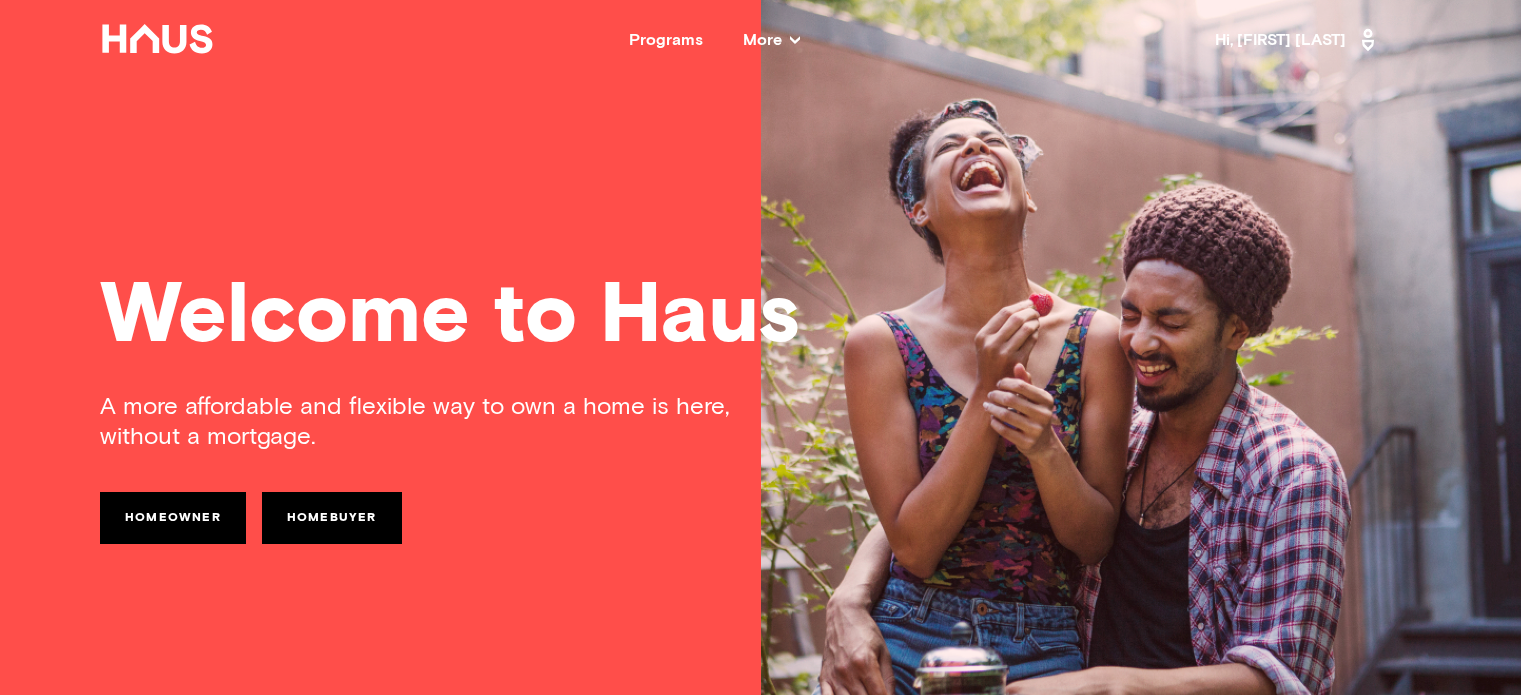 scroll, scrollTop: 160, scrollLeft: 0, axis: vertical 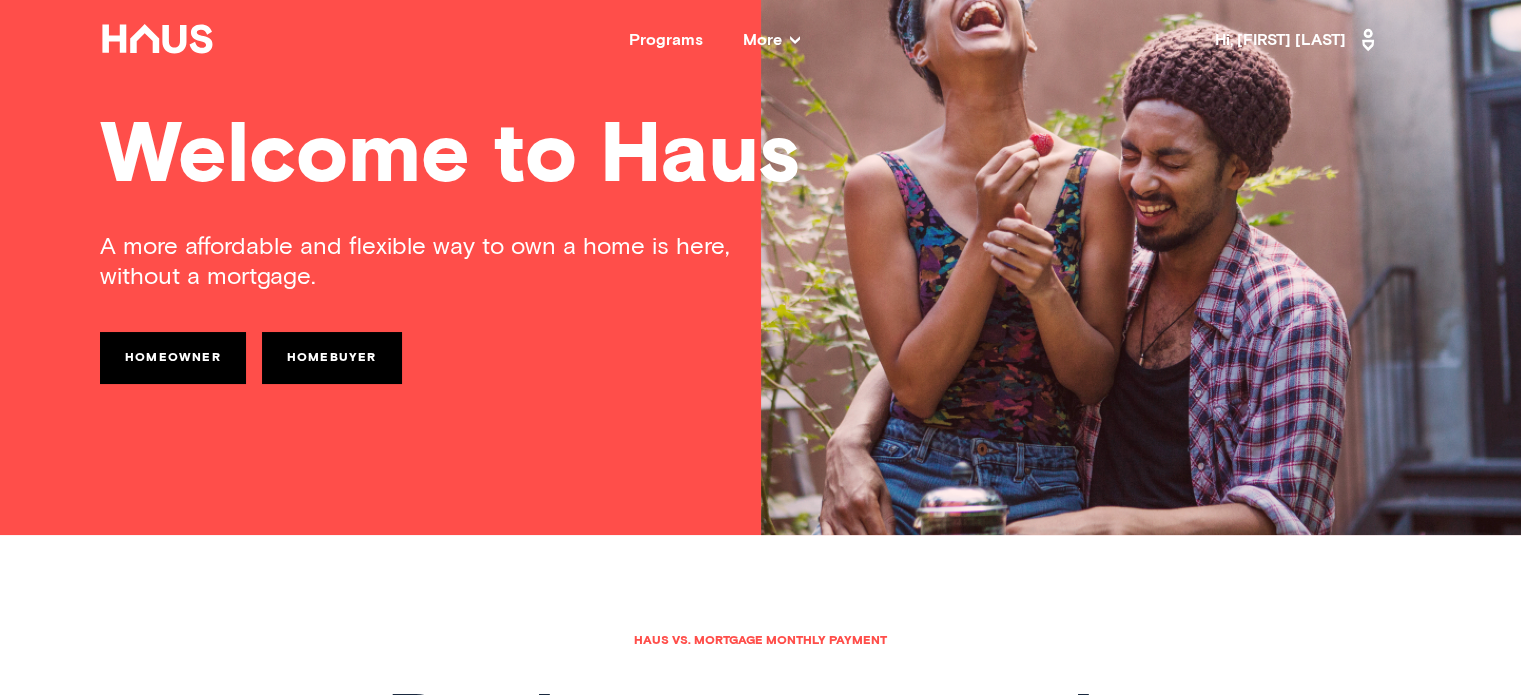 click on "Hi, Sai Kanya" at bounding box center (1298, 40) 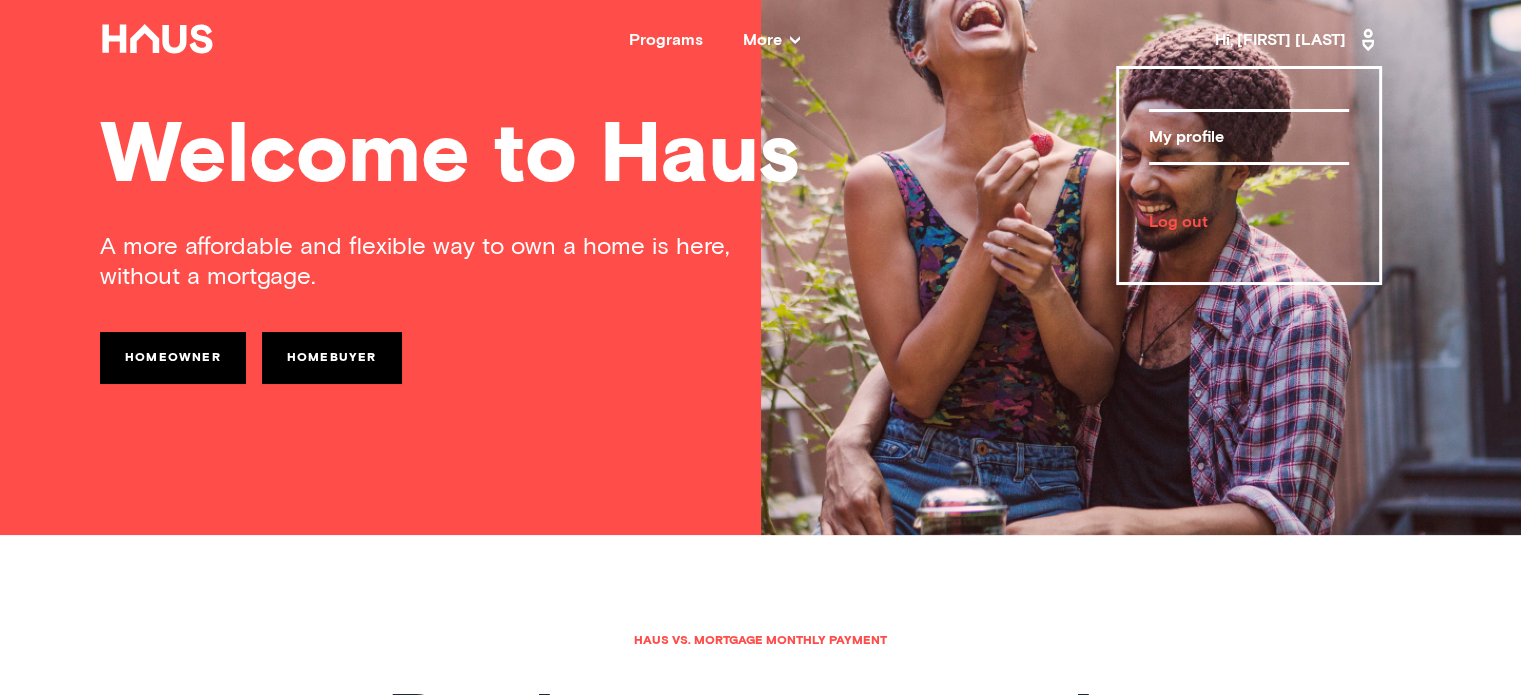 click on "Log out" at bounding box center [1249, 222] 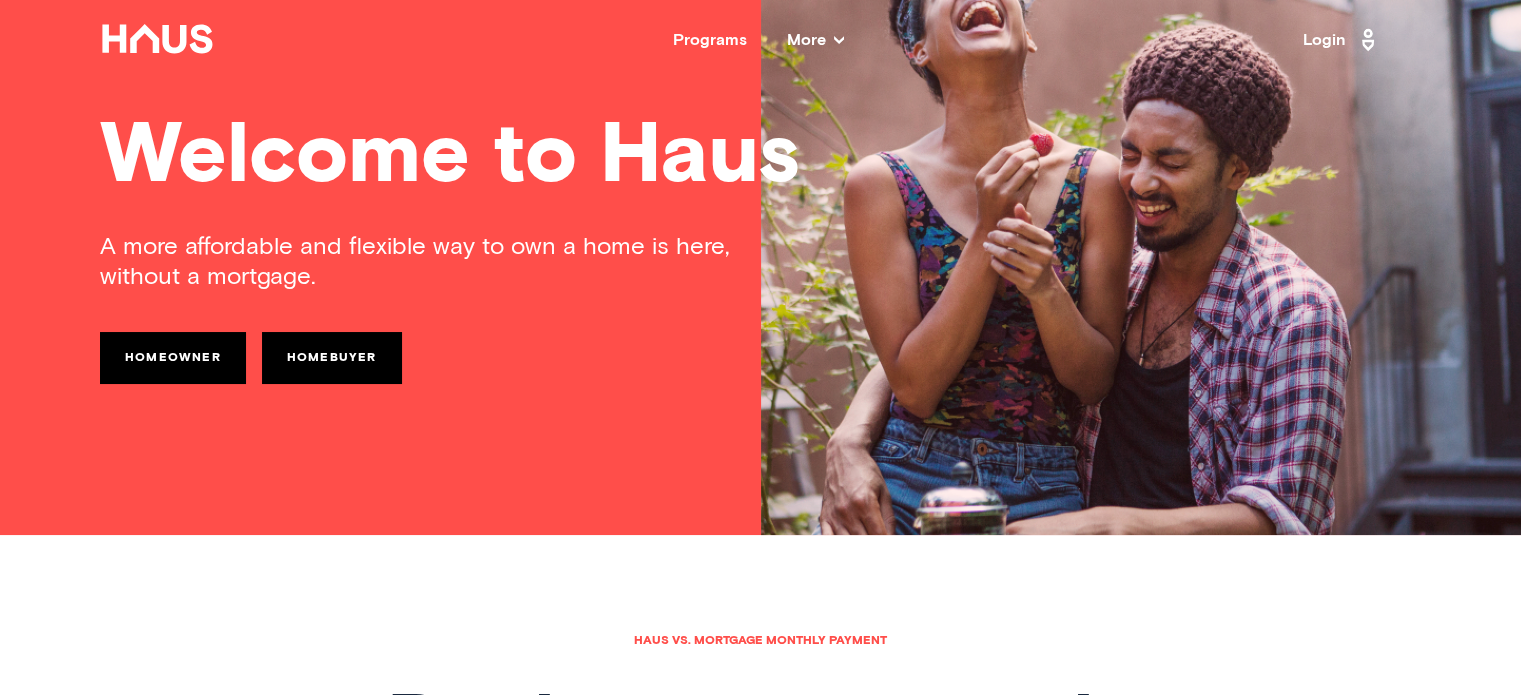 click on "Login" at bounding box center (1342, 40) 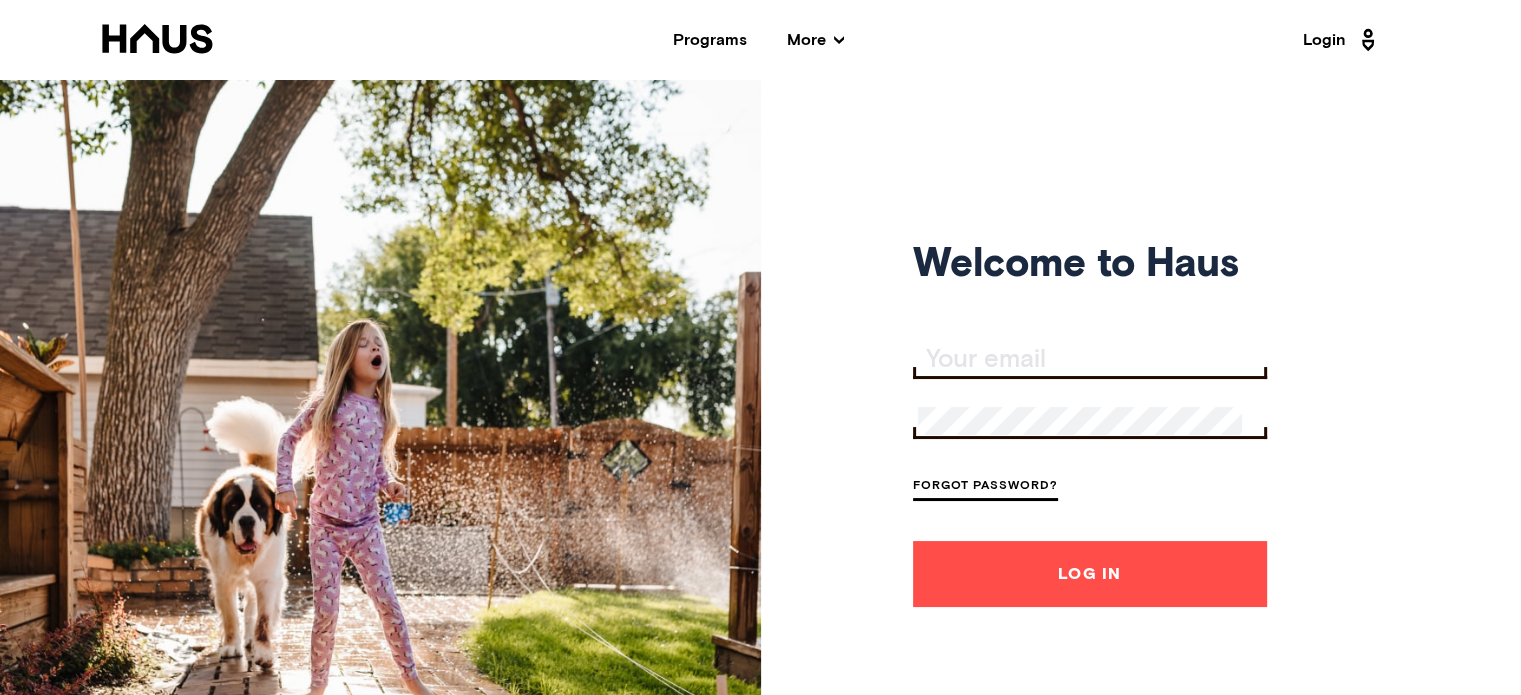 click at bounding box center (1092, 360) 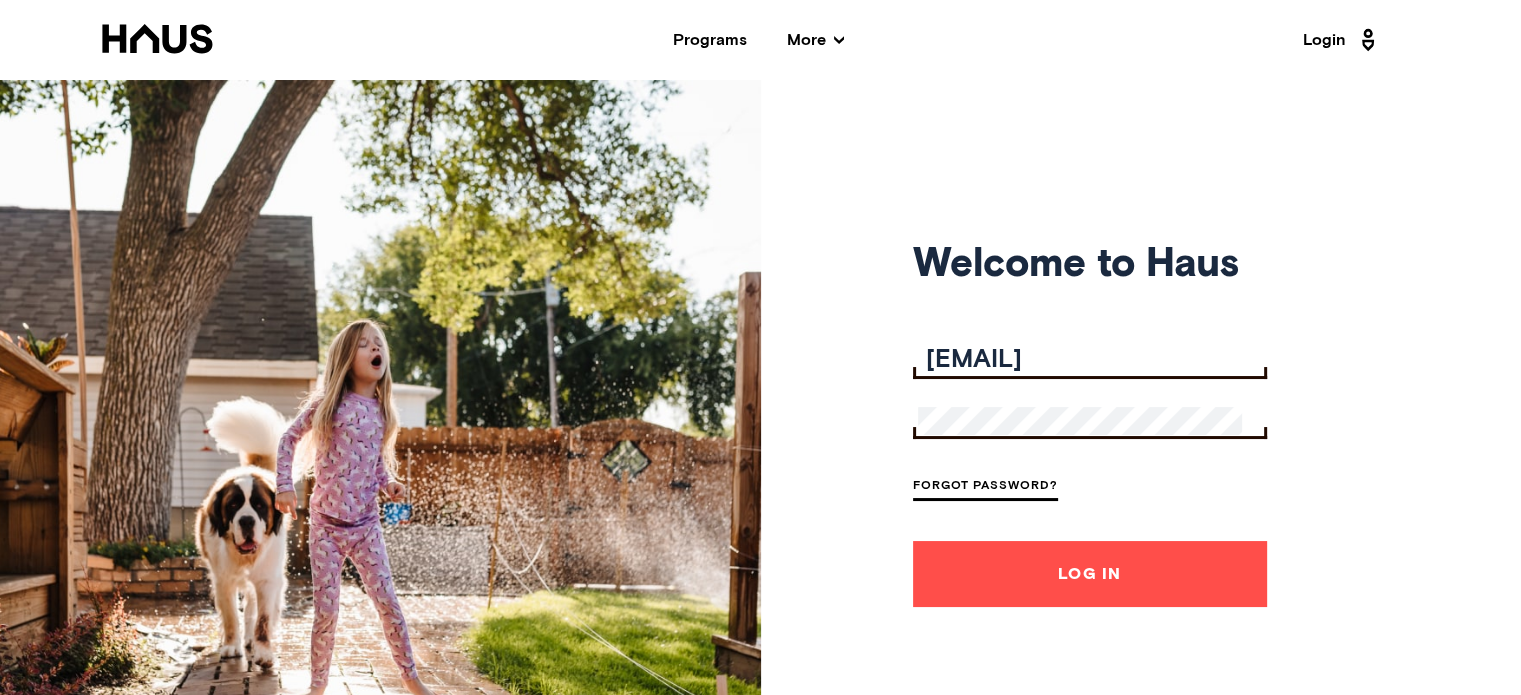 type on "[EMAIL]" 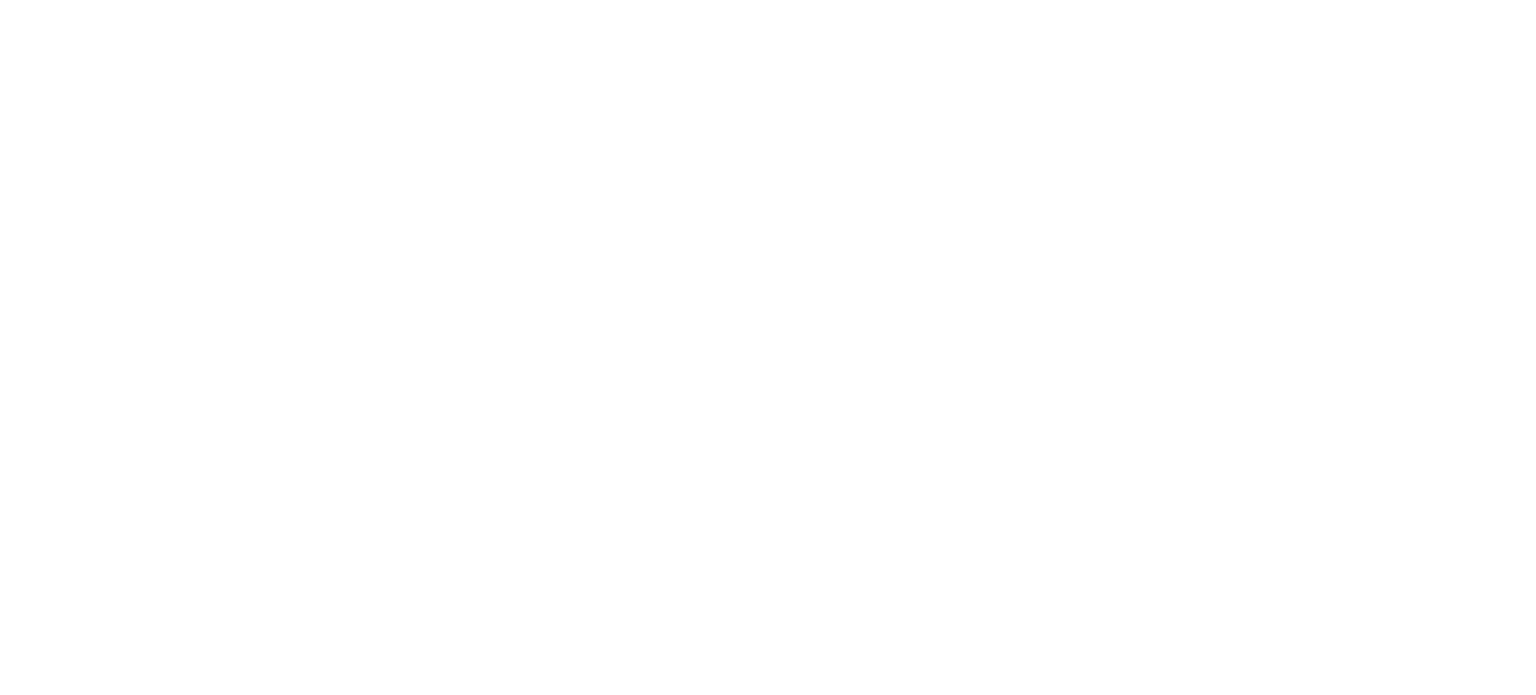 scroll, scrollTop: 0, scrollLeft: 0, axis: both 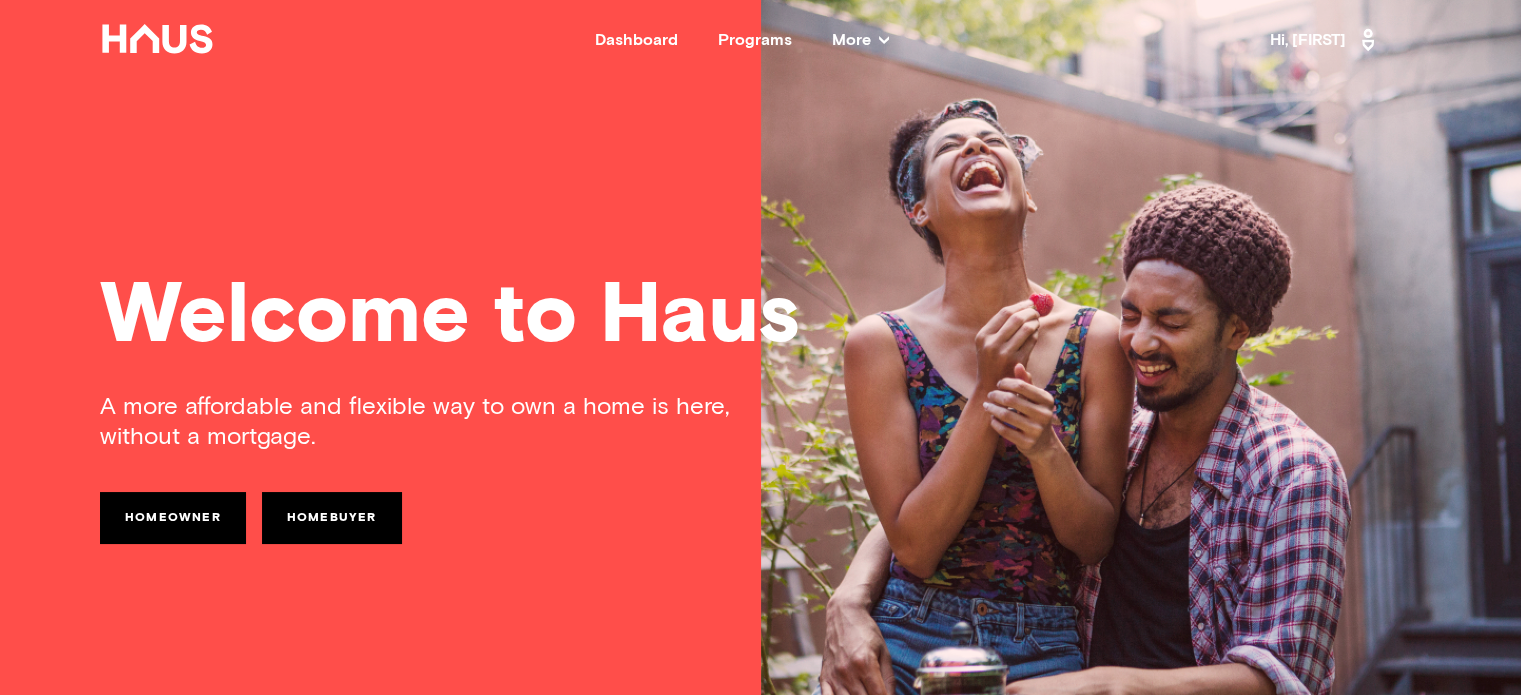 click on "Hi, [FIRST]" at bounding box center [1325, 40] 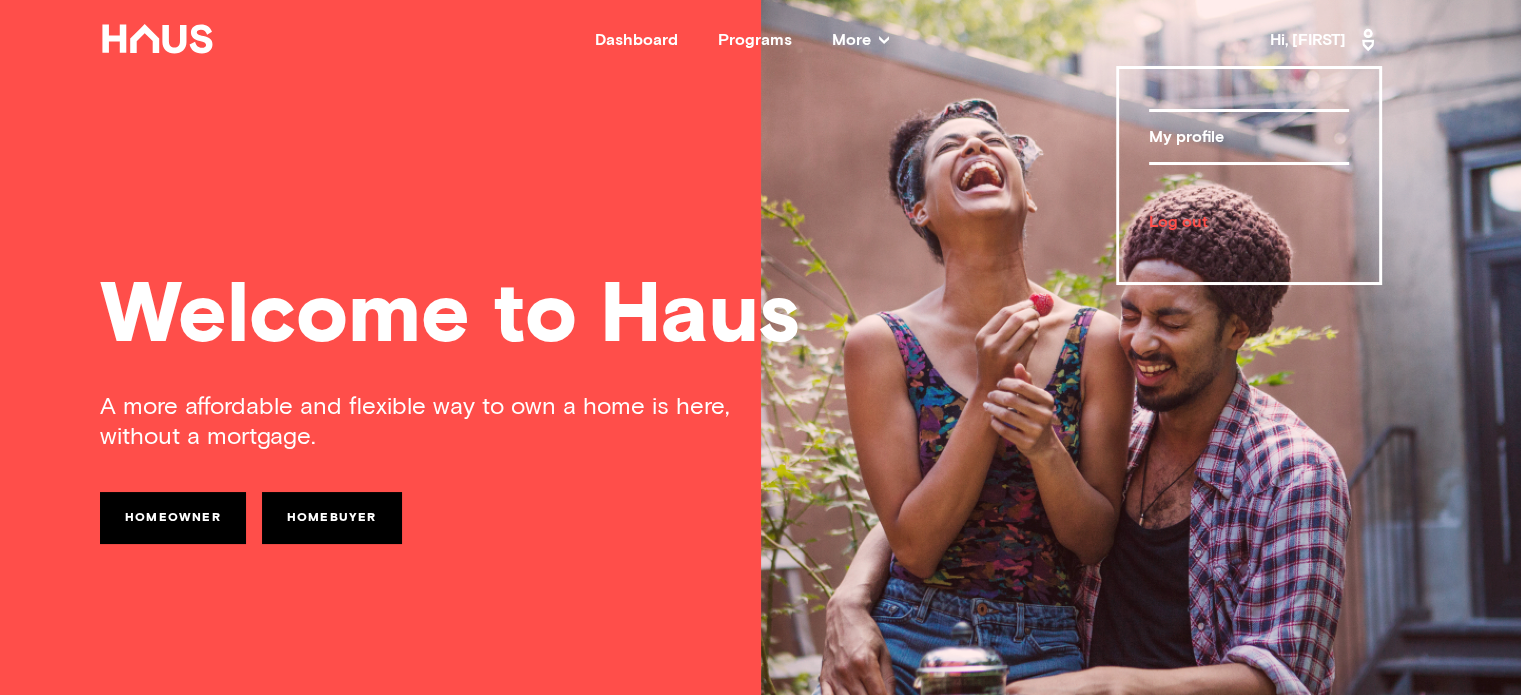 click on "My profile" at bounding box center [1249, 137] 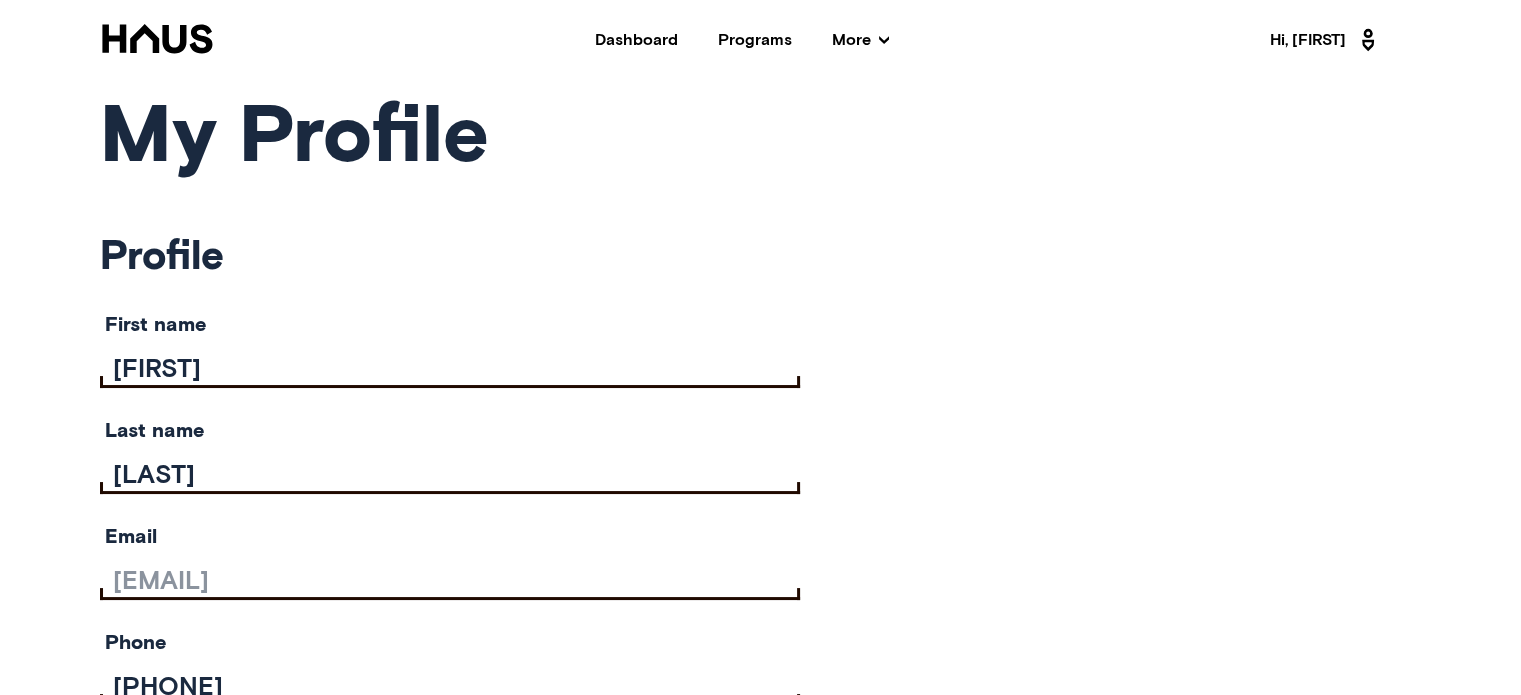 scroll, scrollTop: 0, scrollLeft: 0, axis: both 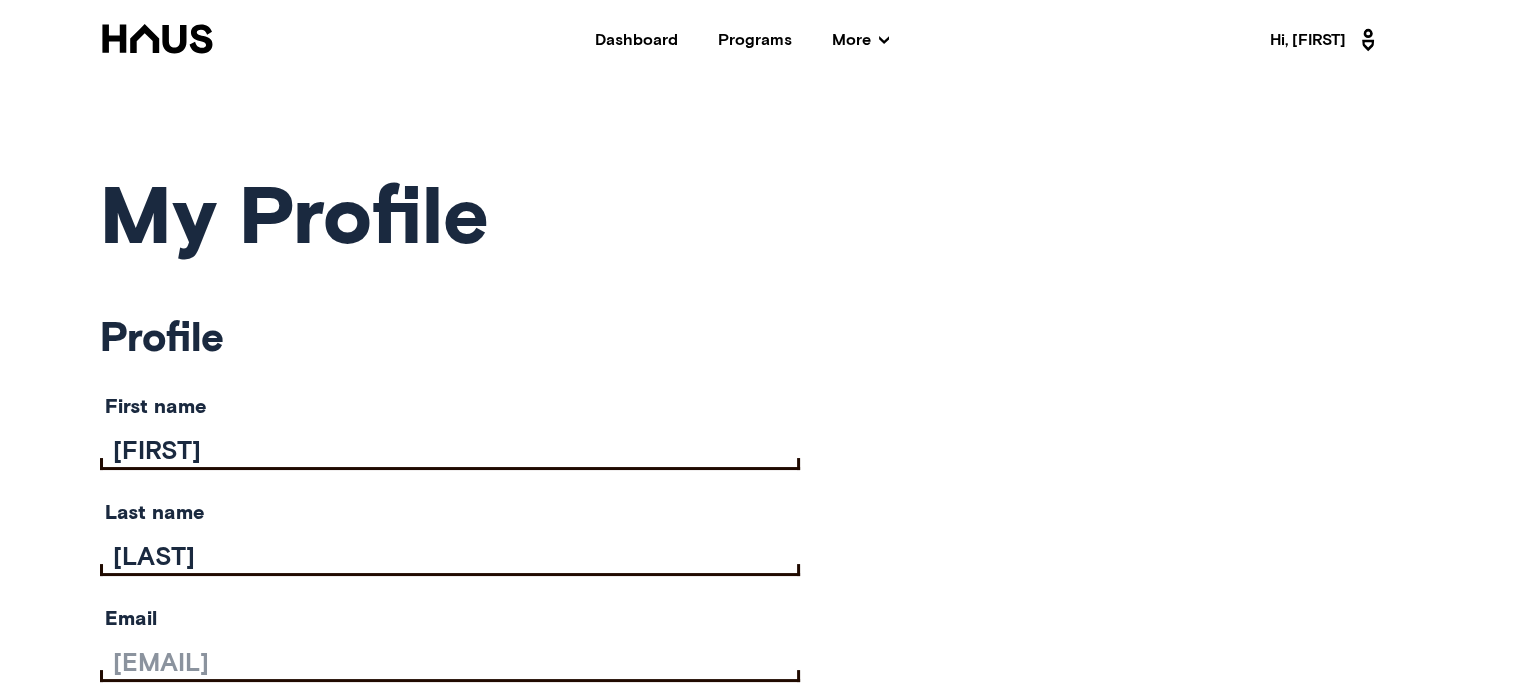 click on "Dashboard" at bounding box center [636, 40] 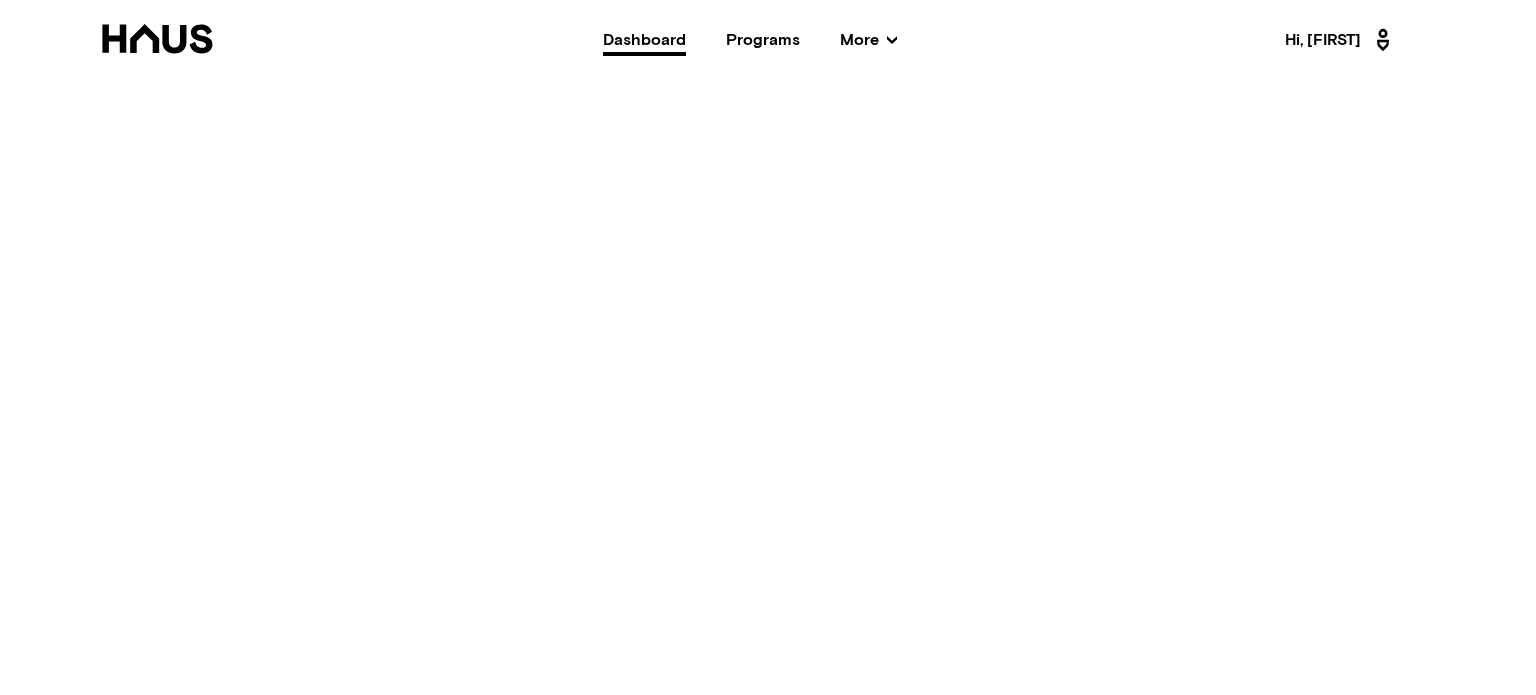 click at bounding box center (157, 39) 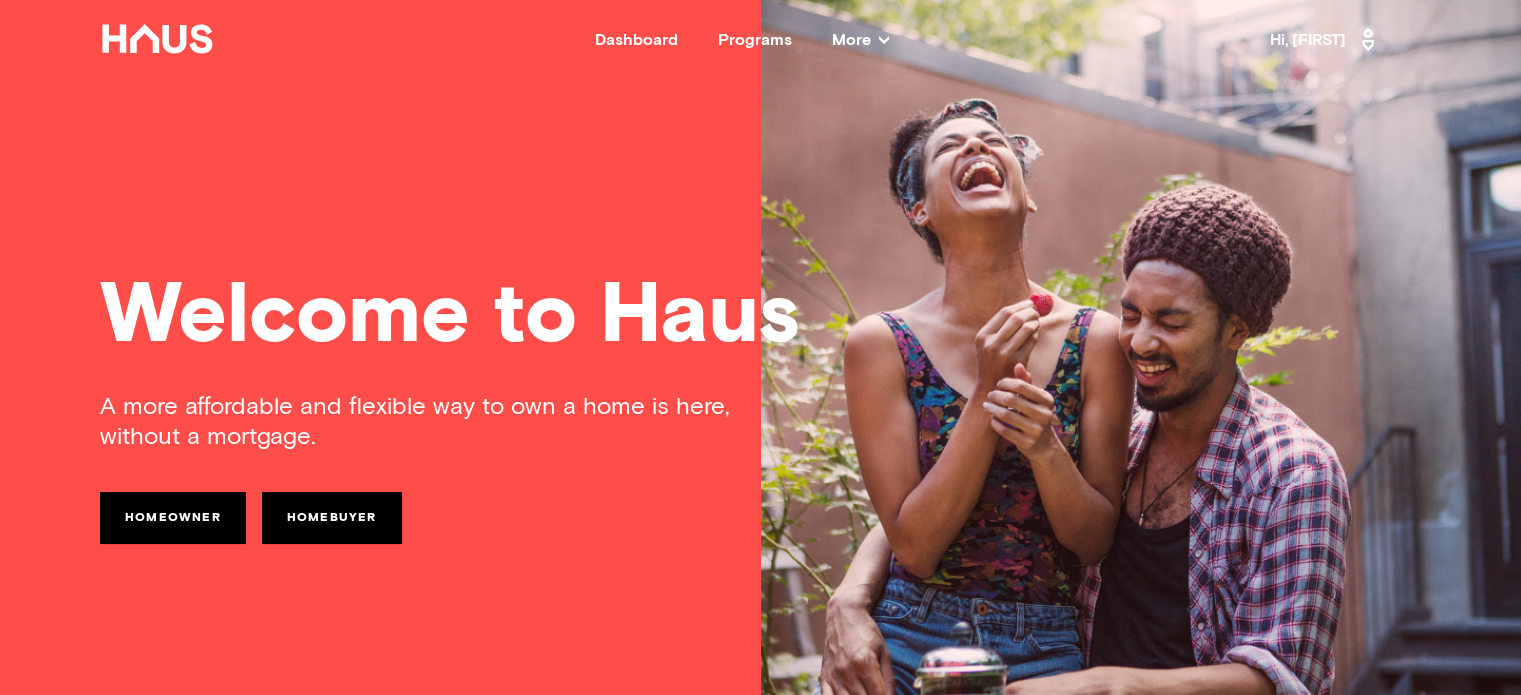 click on "Dashboard" at bounding box center (636, 40) 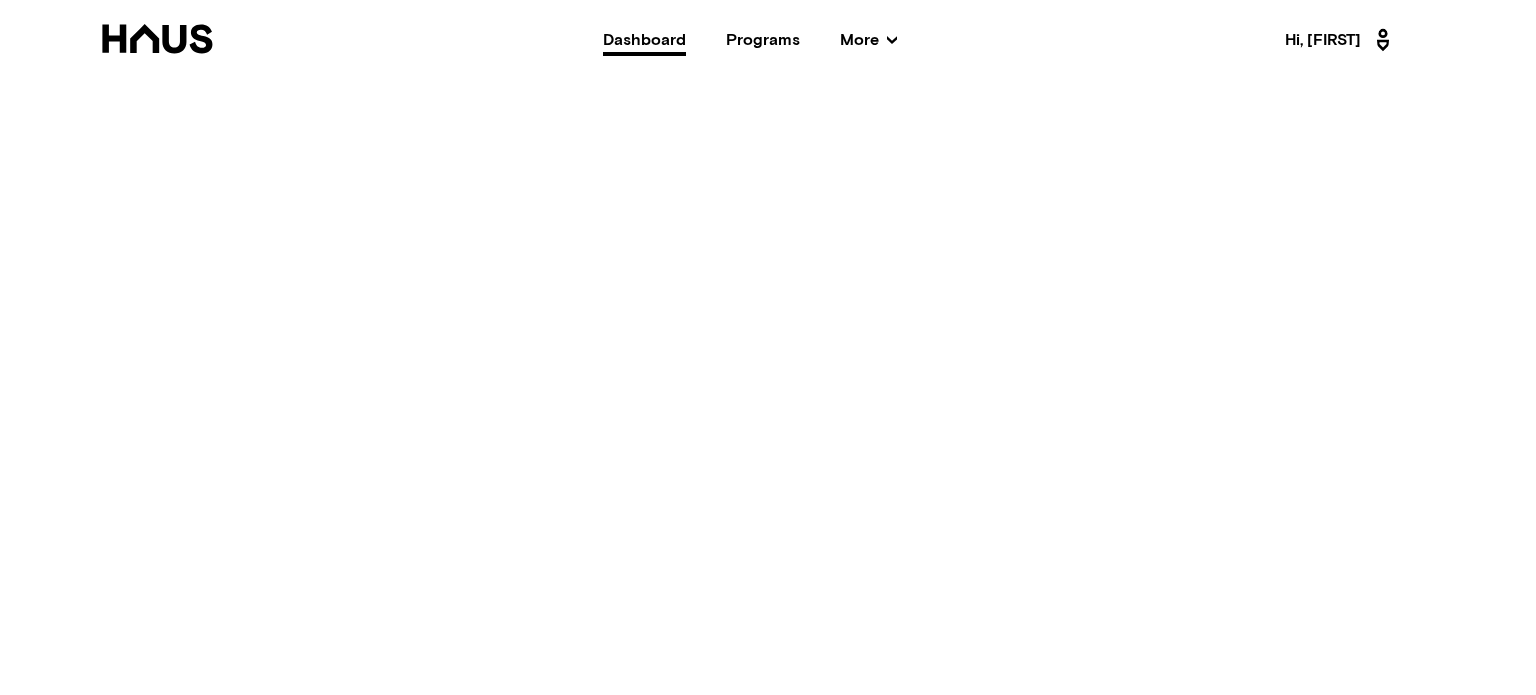 click on "Back Dashboard Programs More Resources Testimonials FAQ About Us Hi, [FIRST] My profile Log out" at bounding box center [768, 40] 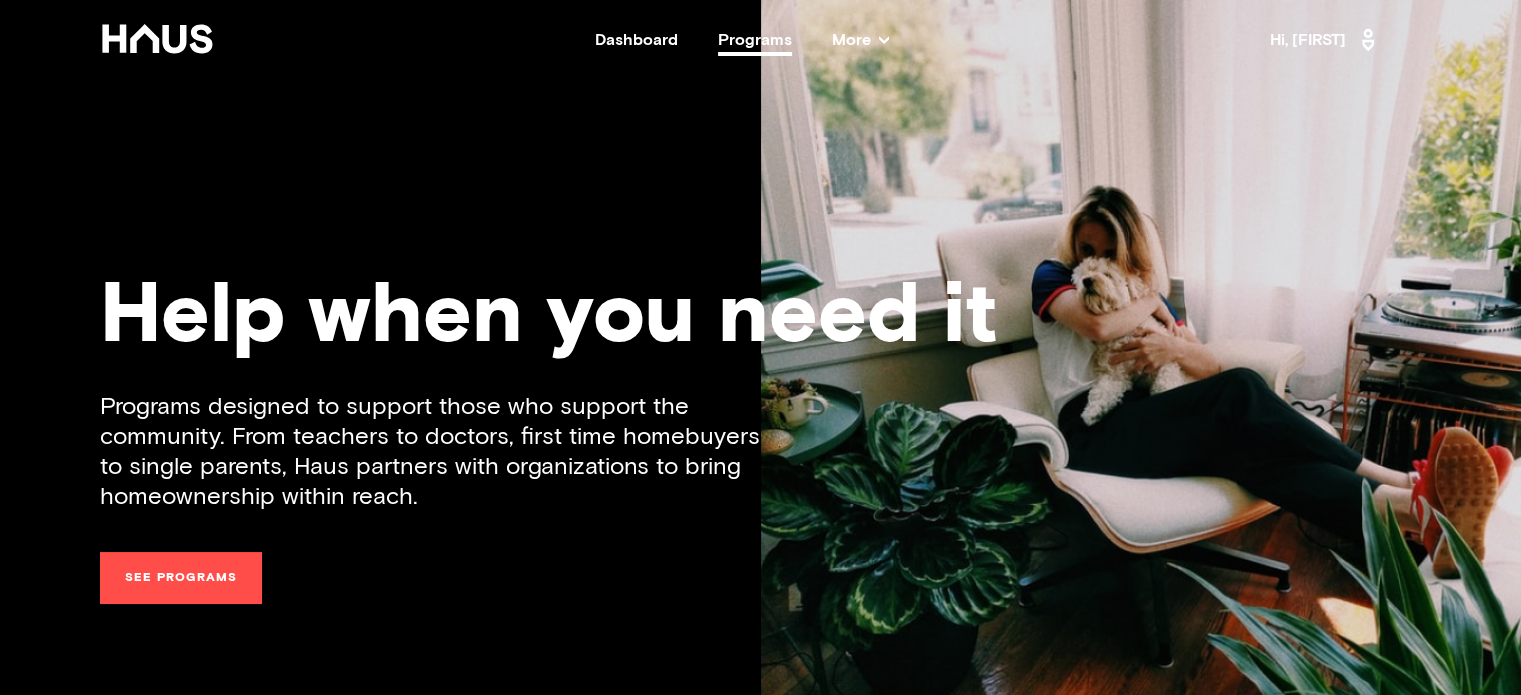 click on "Dashboard" at bounding box center [636, 40] 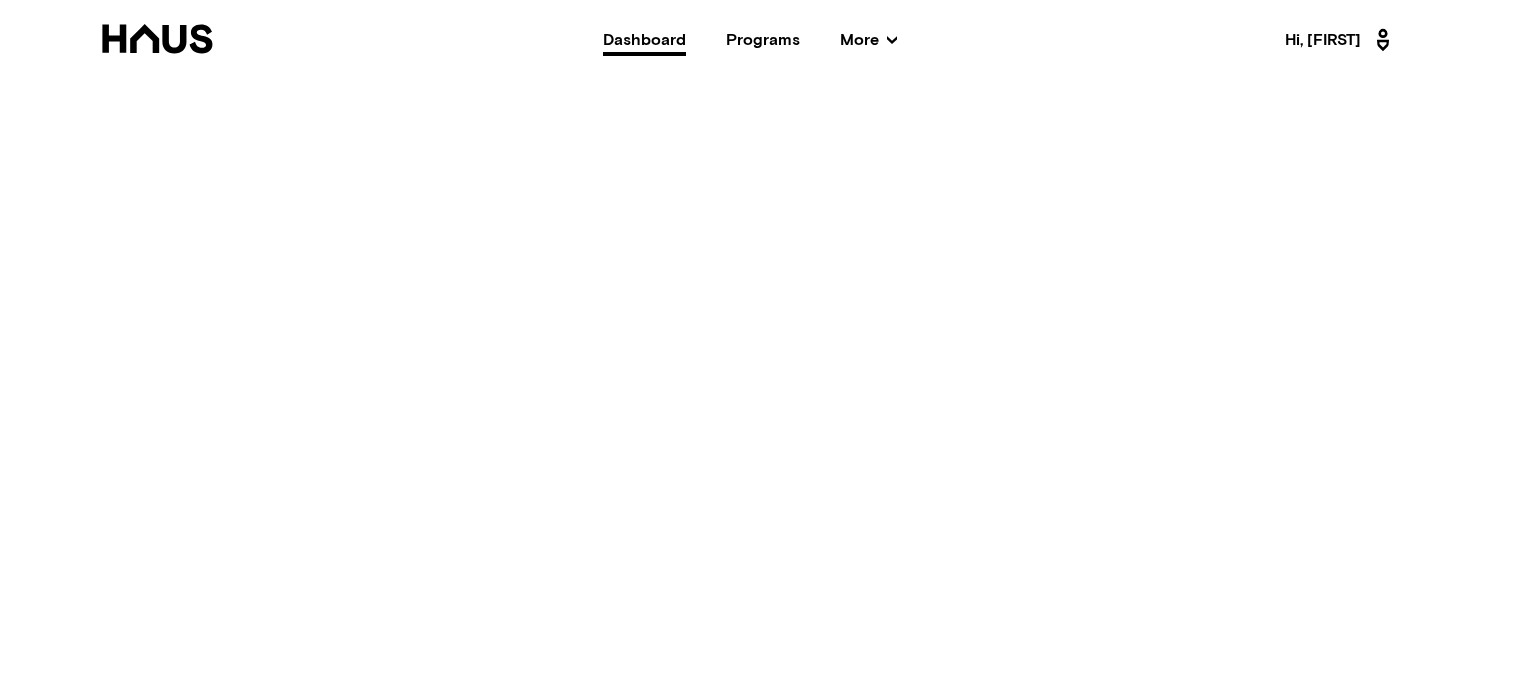 click at bounding box center [157, 38] 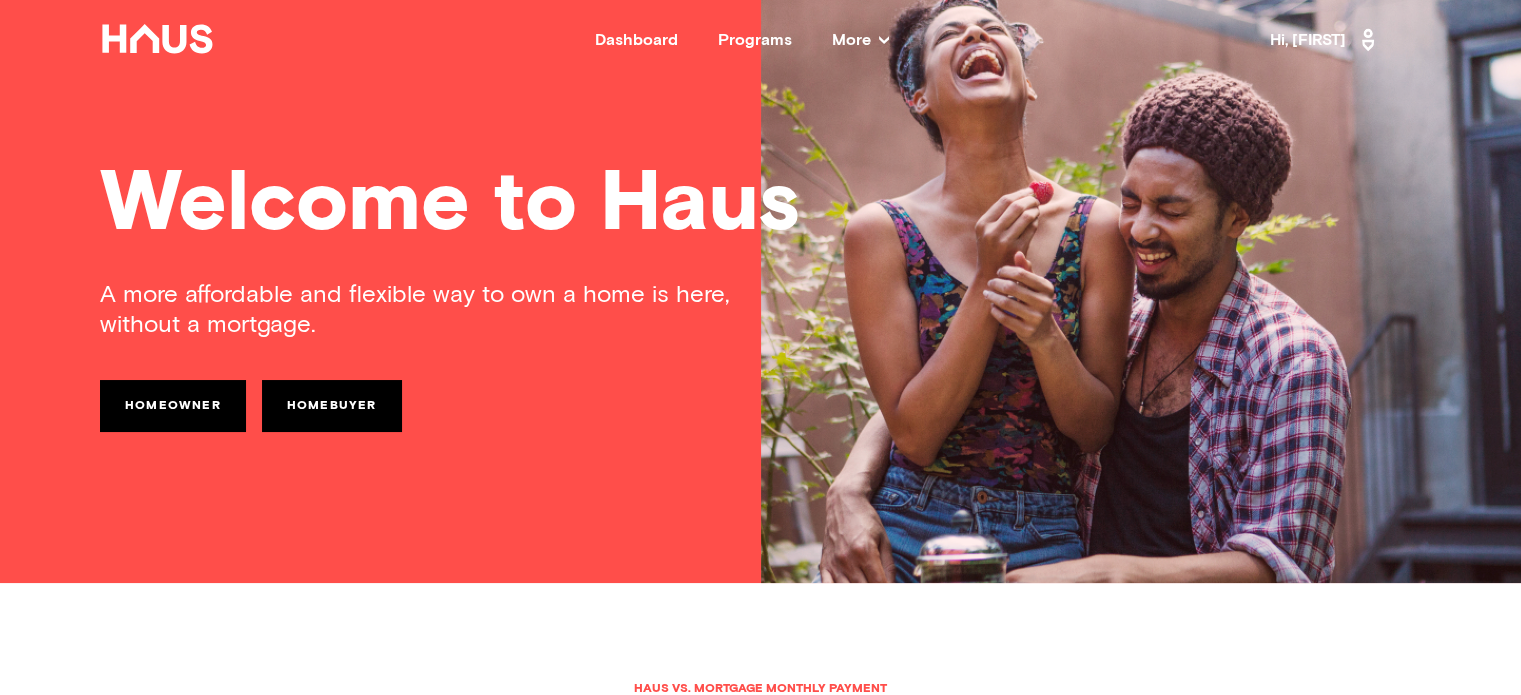 scroll, scrollTop: 0, scrollLeft: 0, axis: both 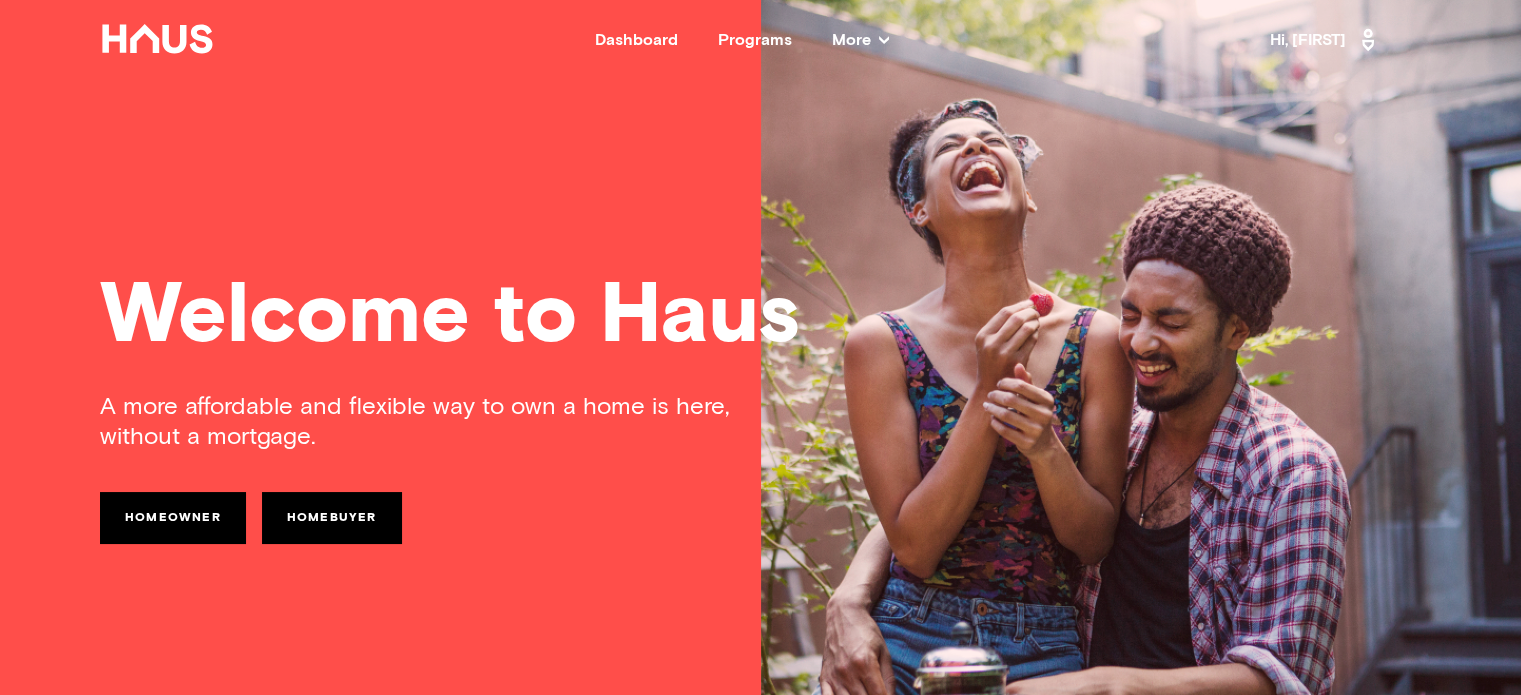 click on "Programs" at bounding box center (755, 40) 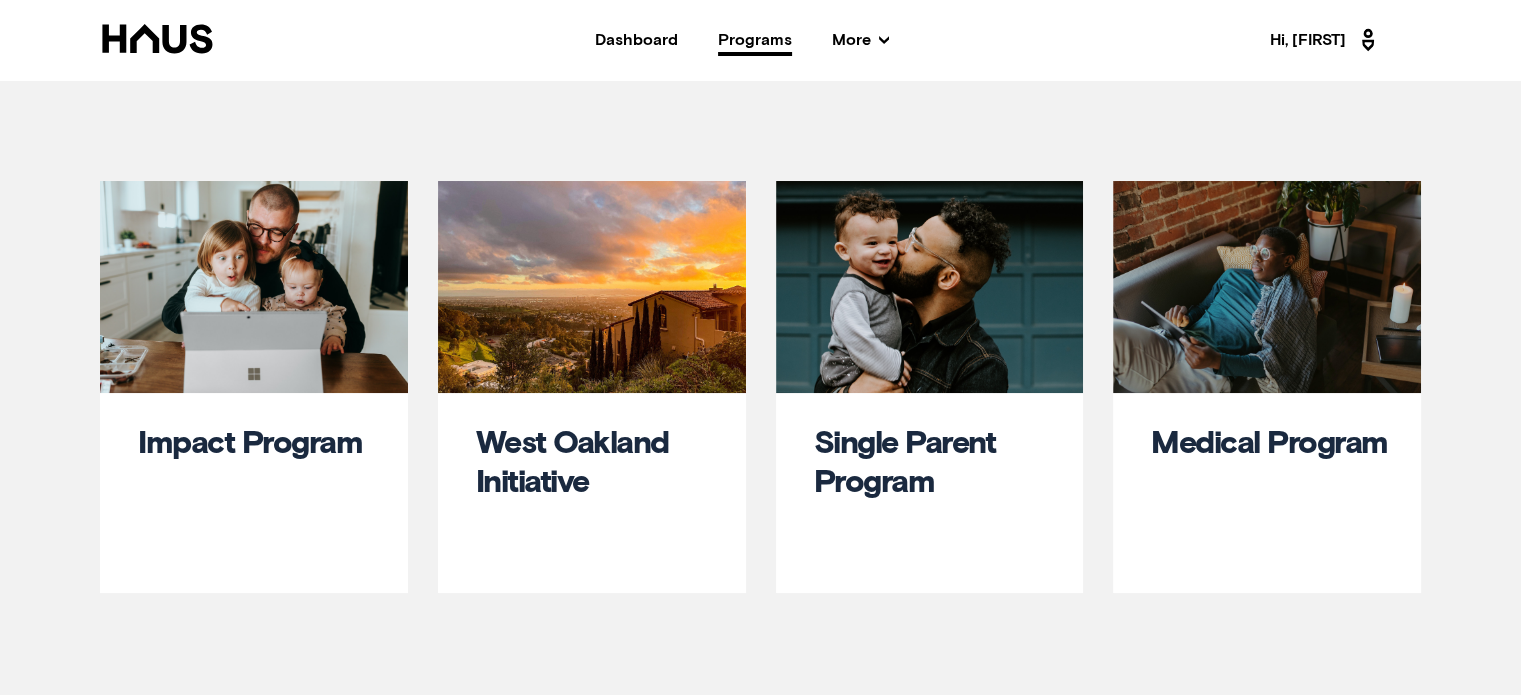 scroll, scrollTop: 815, scrollLeft: 0, axis: vertical 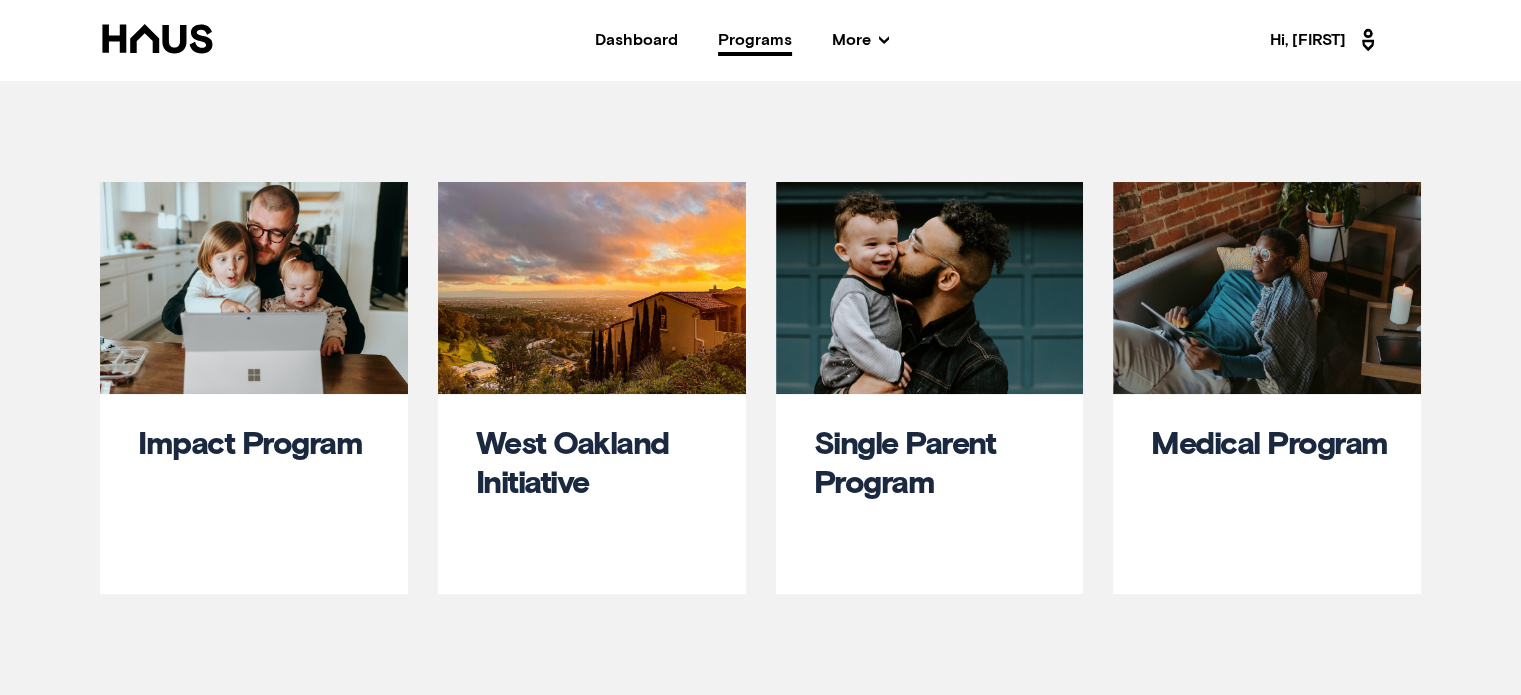 click on "More" at bounding box center (860, 40) 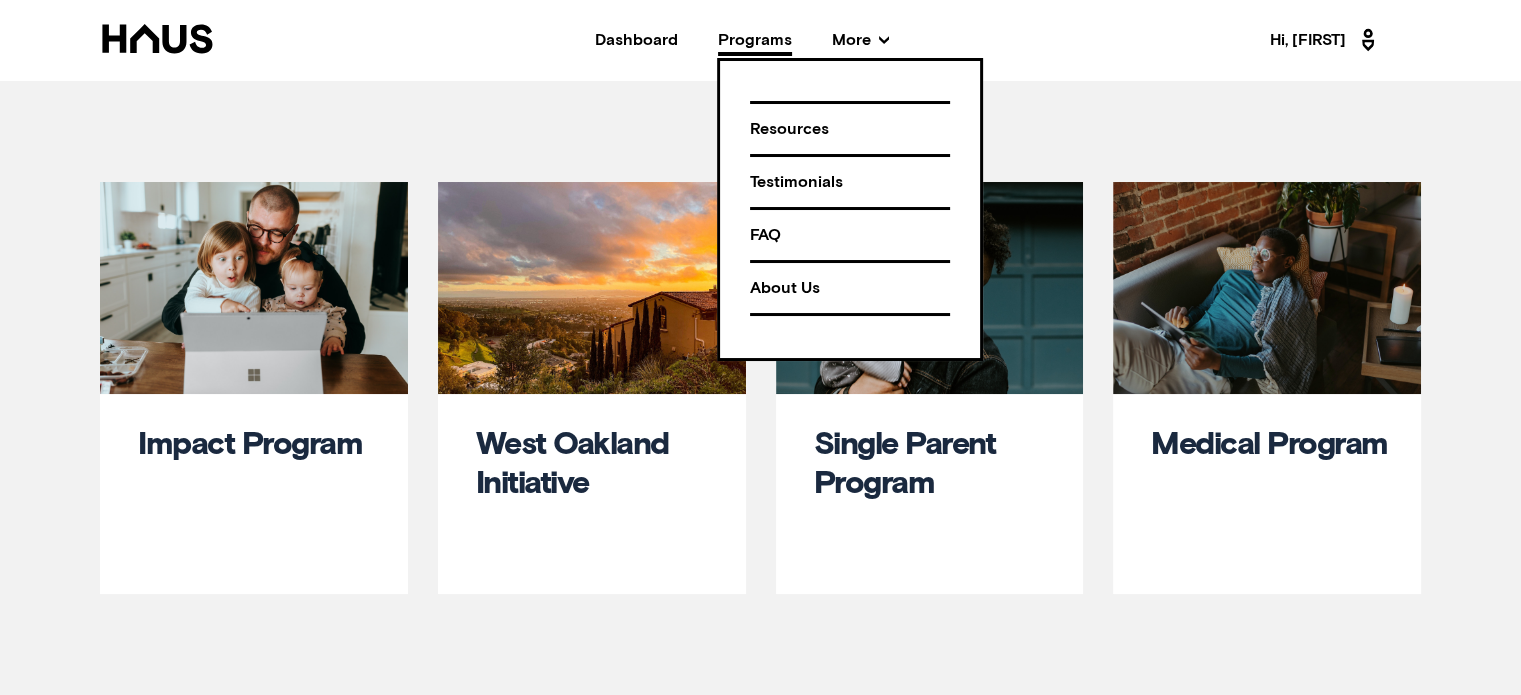 click on "Resources" at bounding box center [850, 129] 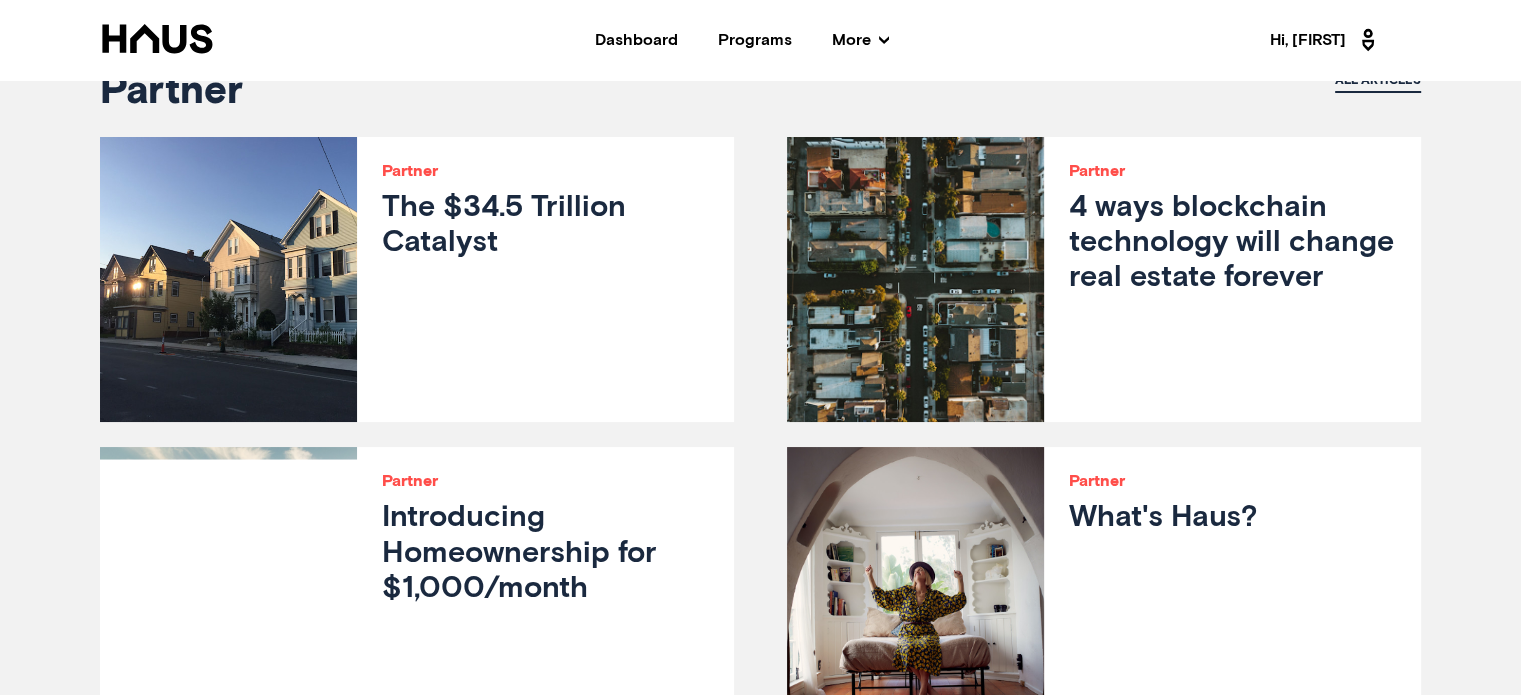 scroll, scrollTop: 1247, scrollLeft: 0, axis: vertical 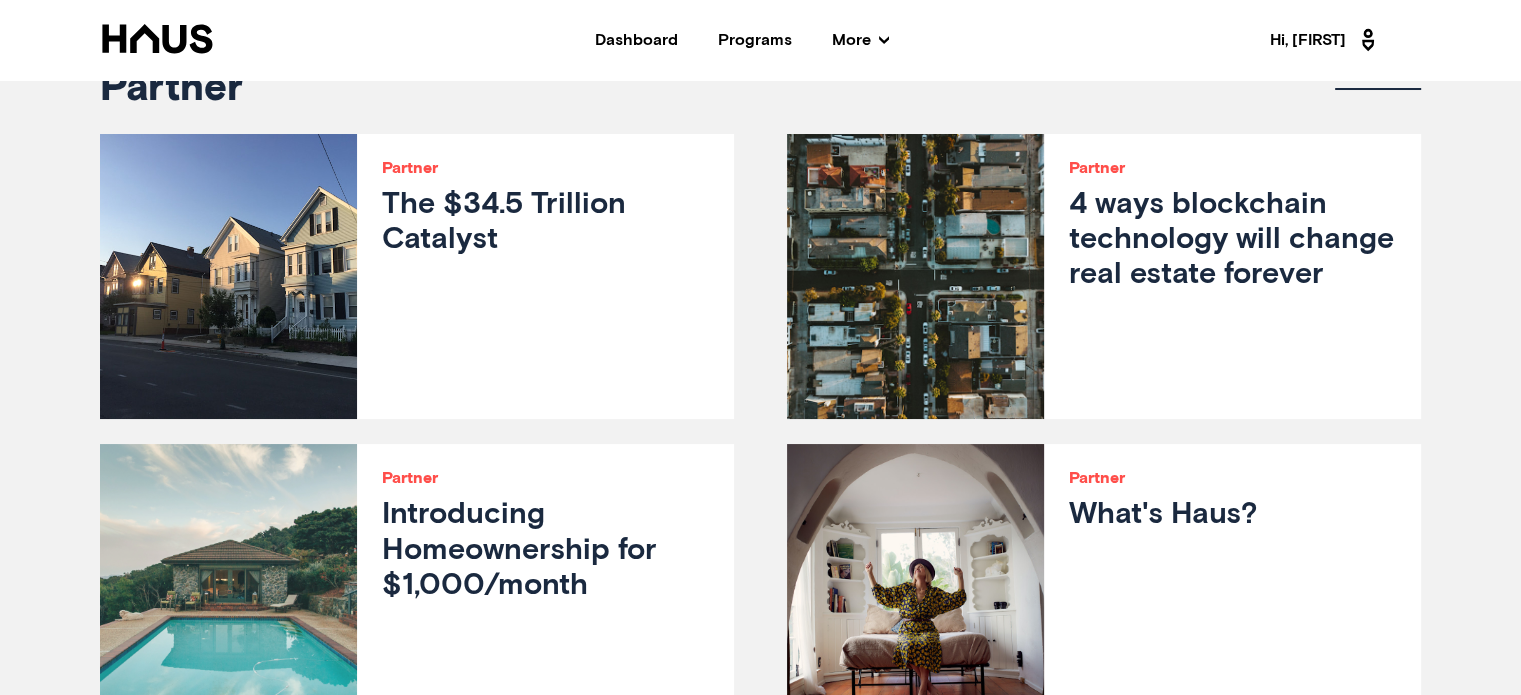 click on "Partner  The $34.5 Trillion Catalyst" at bounding box center (545, 276) 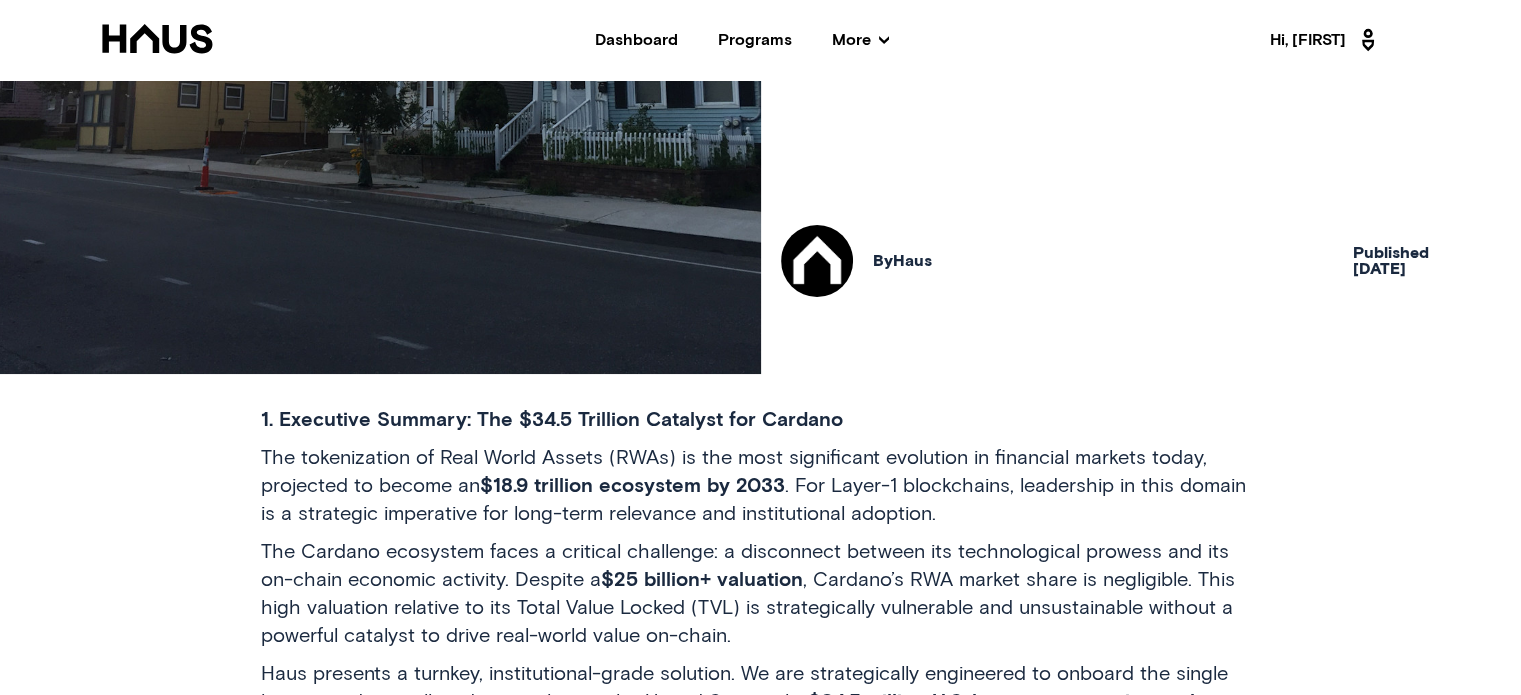 scroll, scrollTop: 0, scrollLeft: 0, axis: both 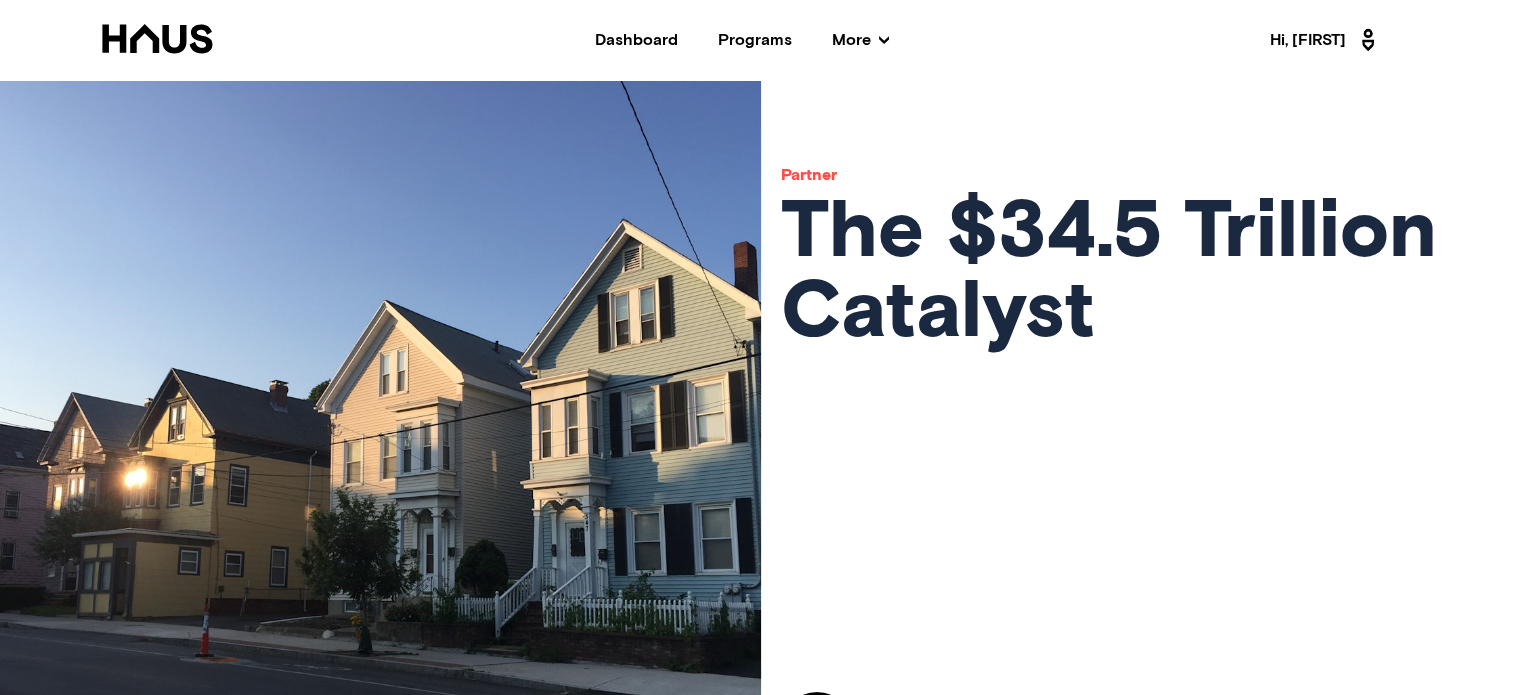 click at bounding box center (157, 38) 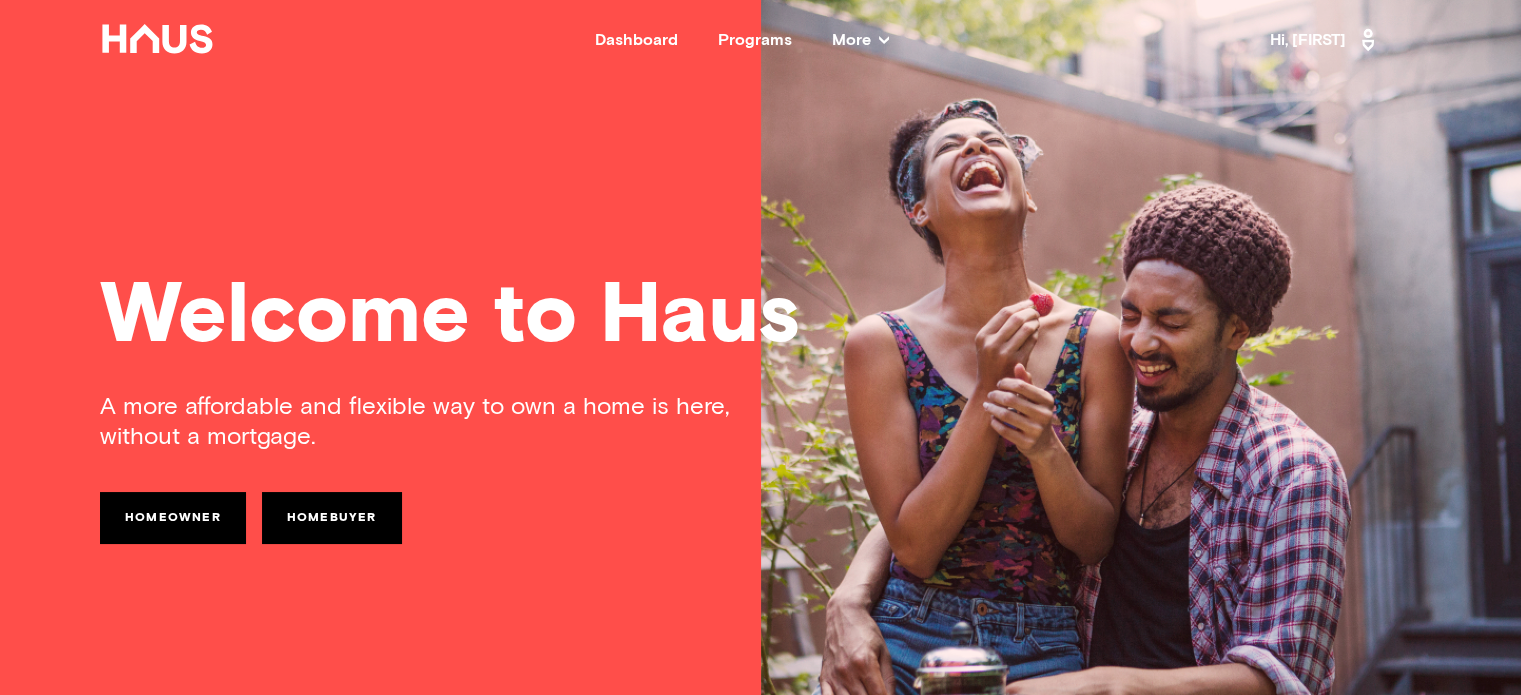 click on "Hi, [FIRST]" at bounding box center [1325, 40] 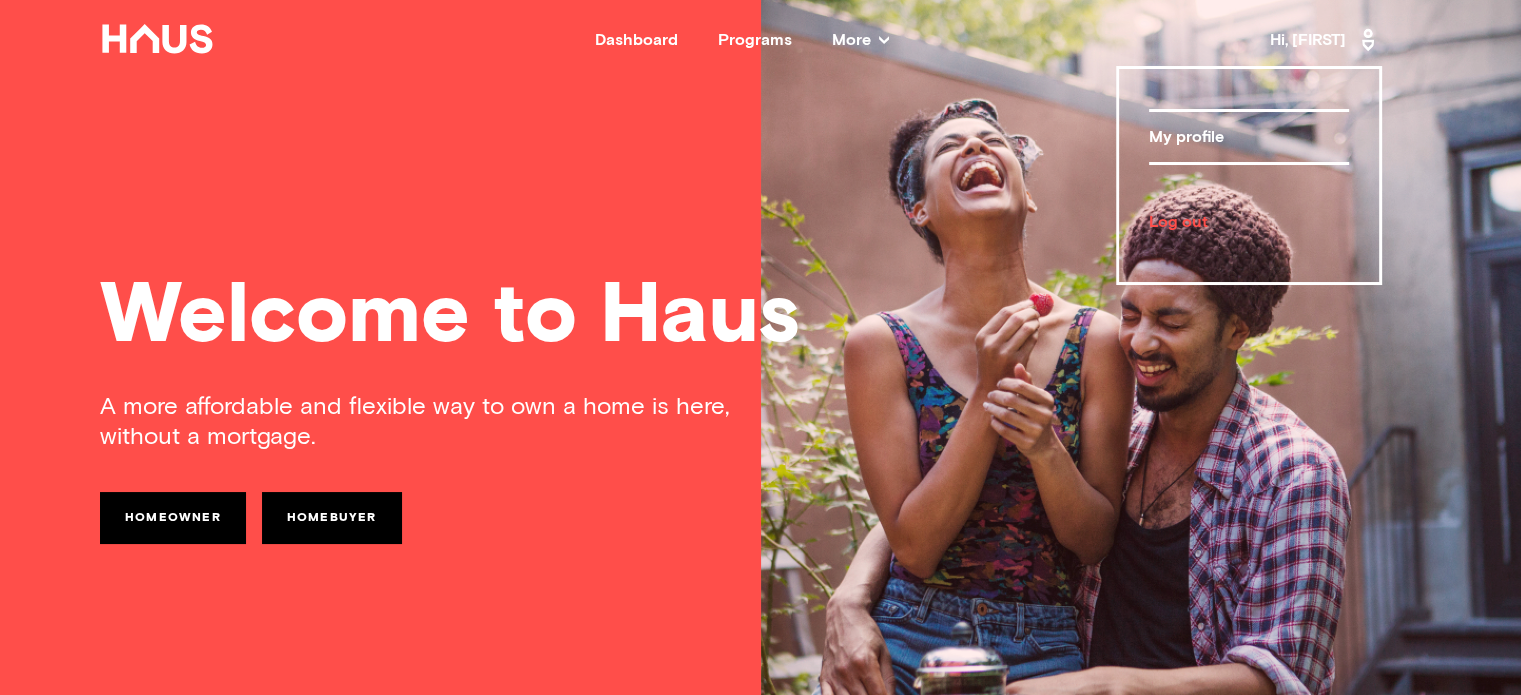 click on "My profile" at bounding box center (1249, 137) 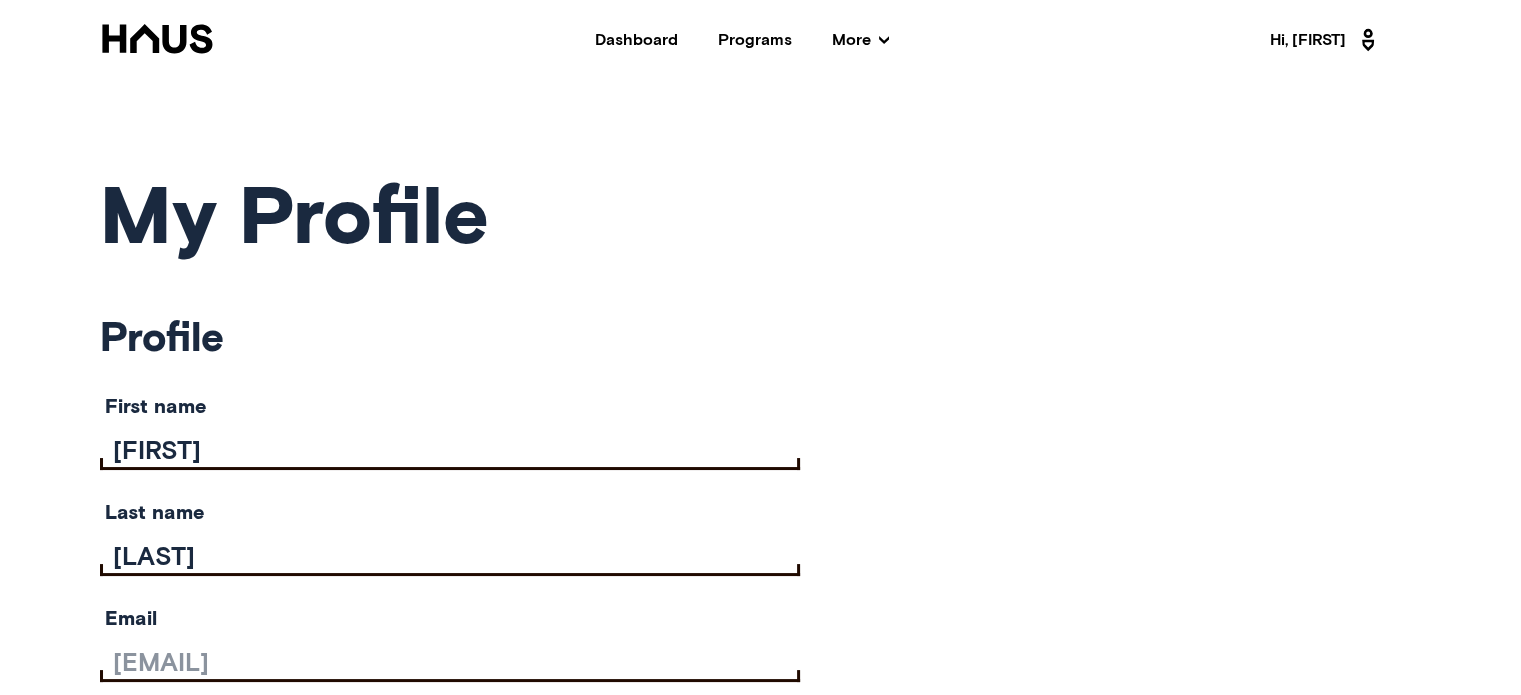 click on "Hi, [FIRST]" at bounding box center [1325, 40] 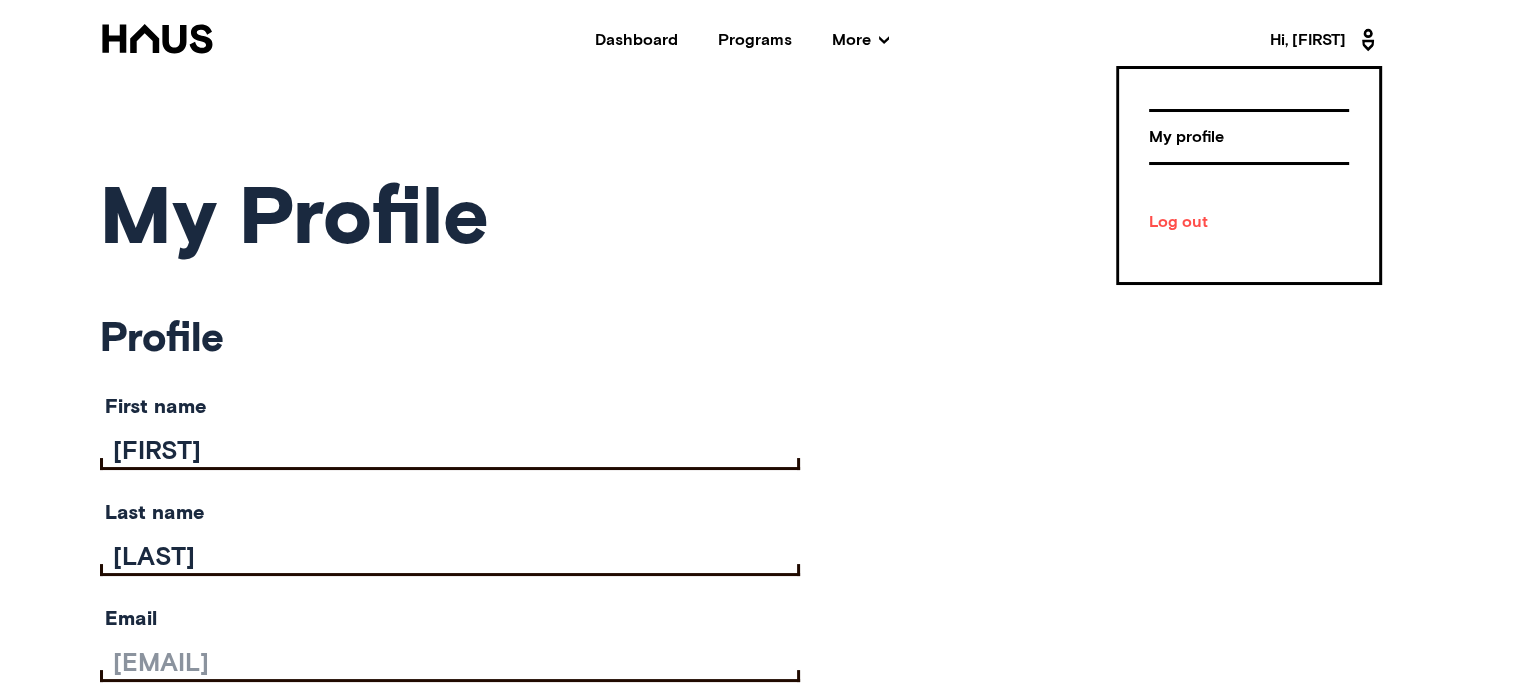 click on "Log out" at bounding box center [1249, 222] 